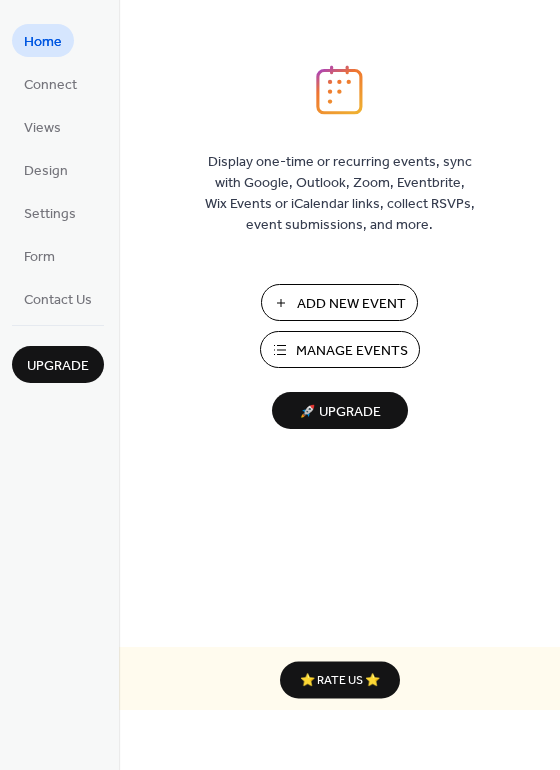 scroll, scrollTop: 0, scrollLeft: 0, axis: both 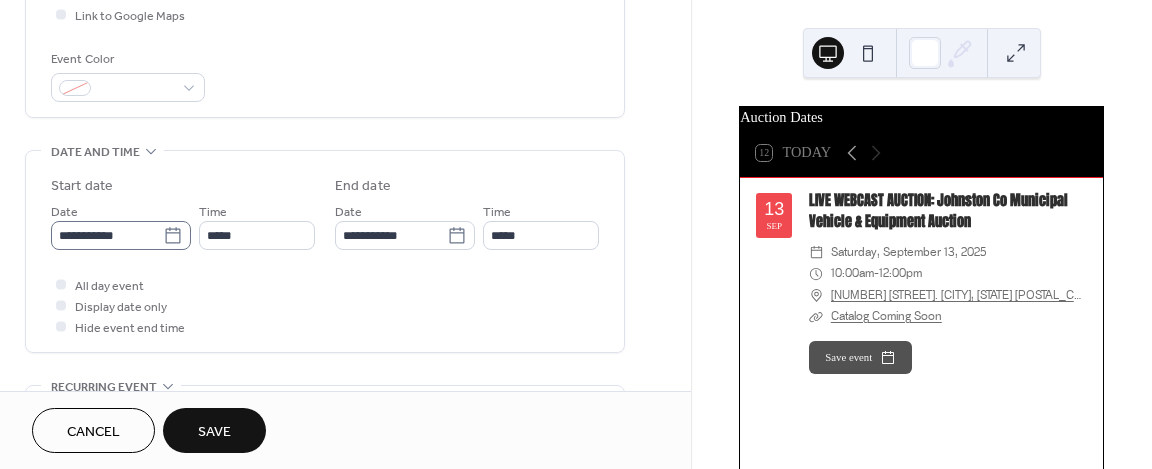 type on "**********" 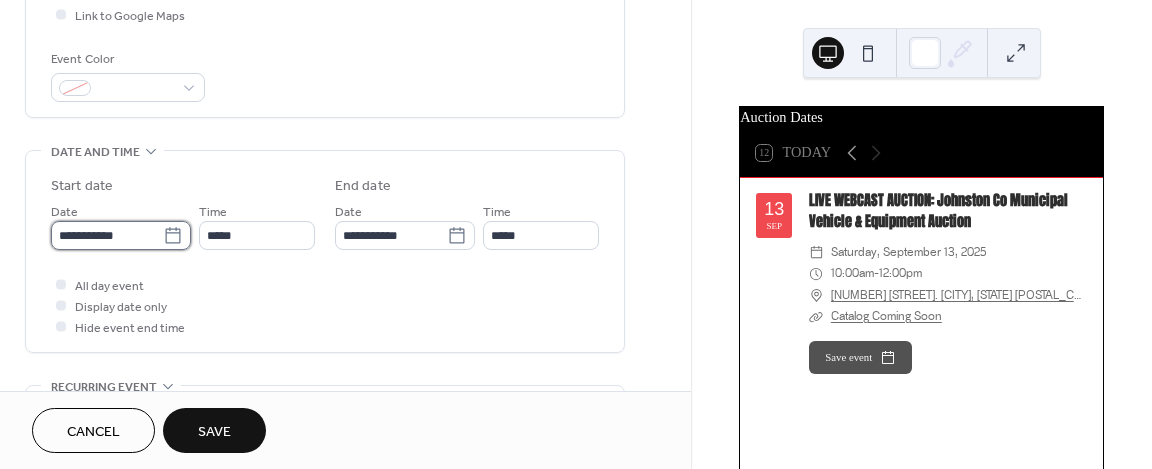 click on "**********" at bounding box center [107, 235] 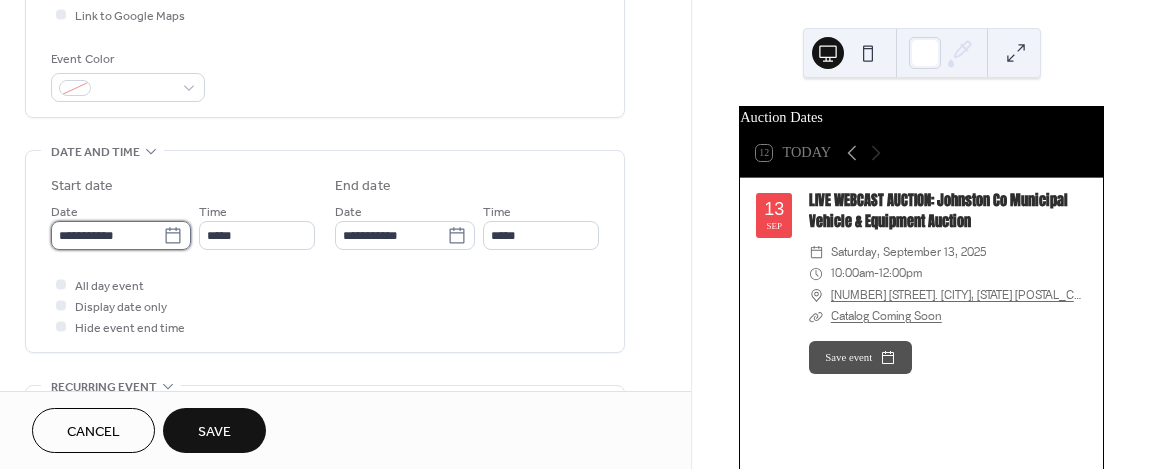 scroll, scrollTop: 0, scrollLeft: 0, axis: both 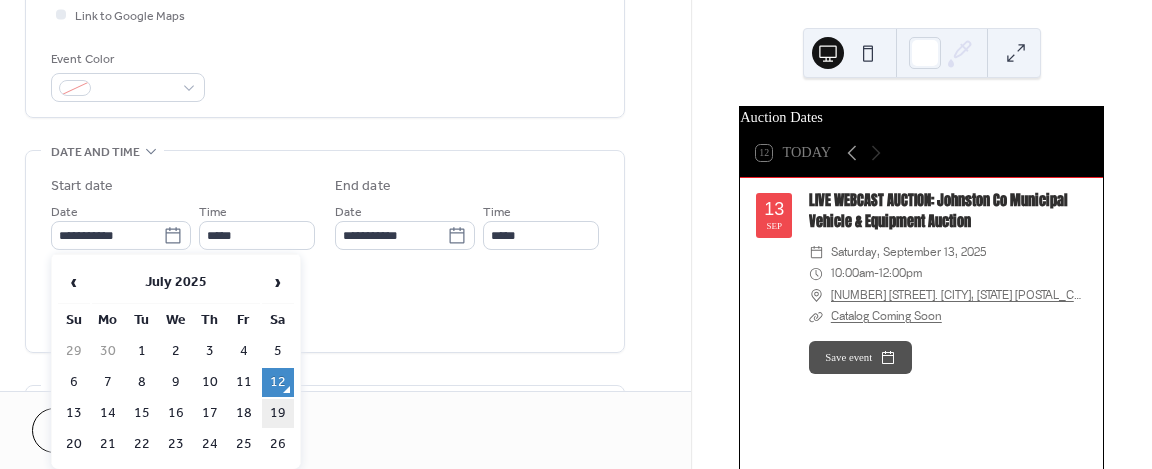click on "19" at bounding box center [278, 413] 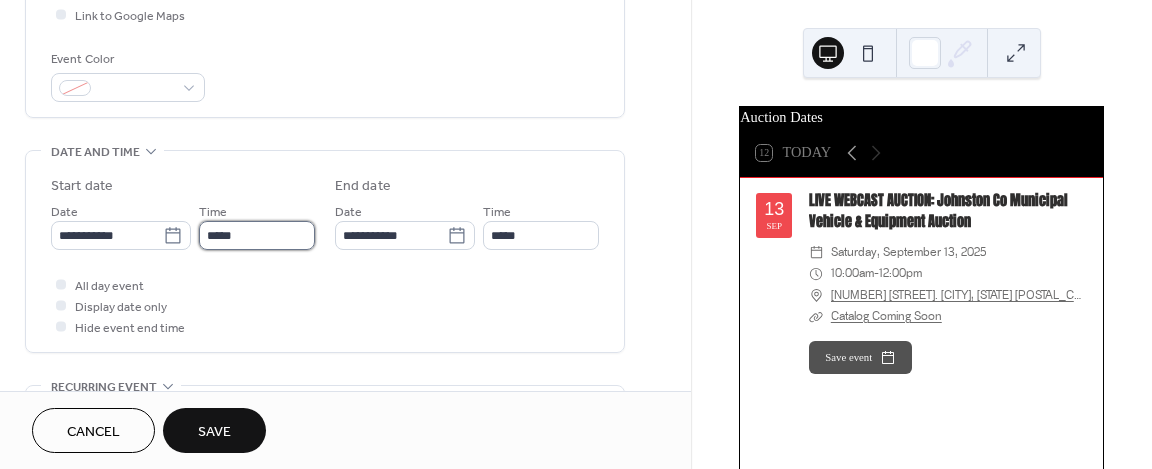 click on "*****" at bounding box center (257, 235) 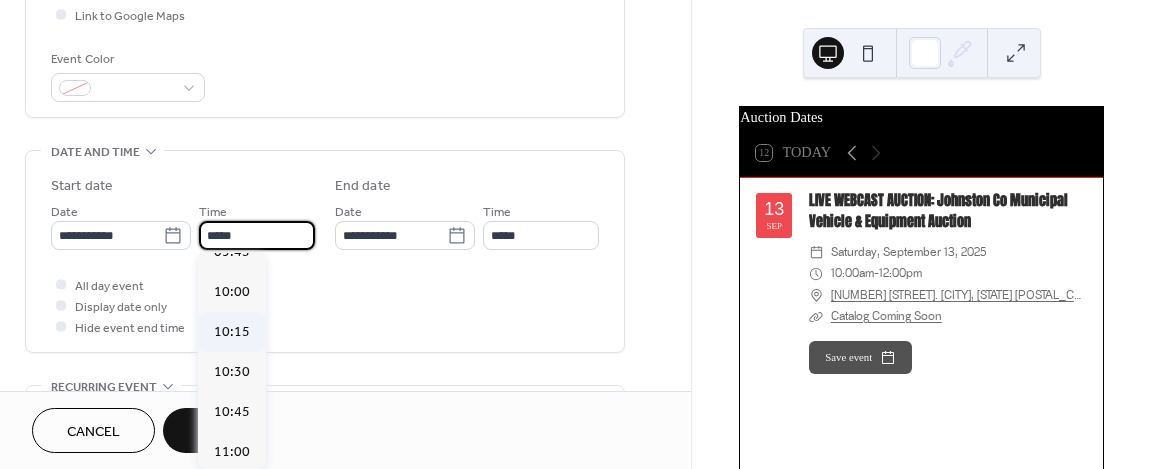 scroll, scrollTop: 1536, scrollLeft: 0, axis: vertical 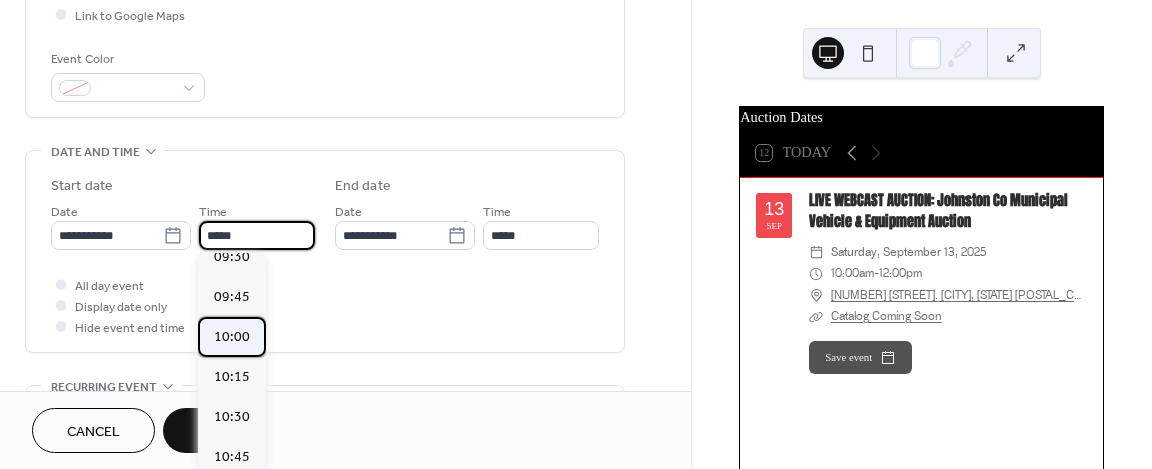 click on "10:00" at bounding box center [232, 337] 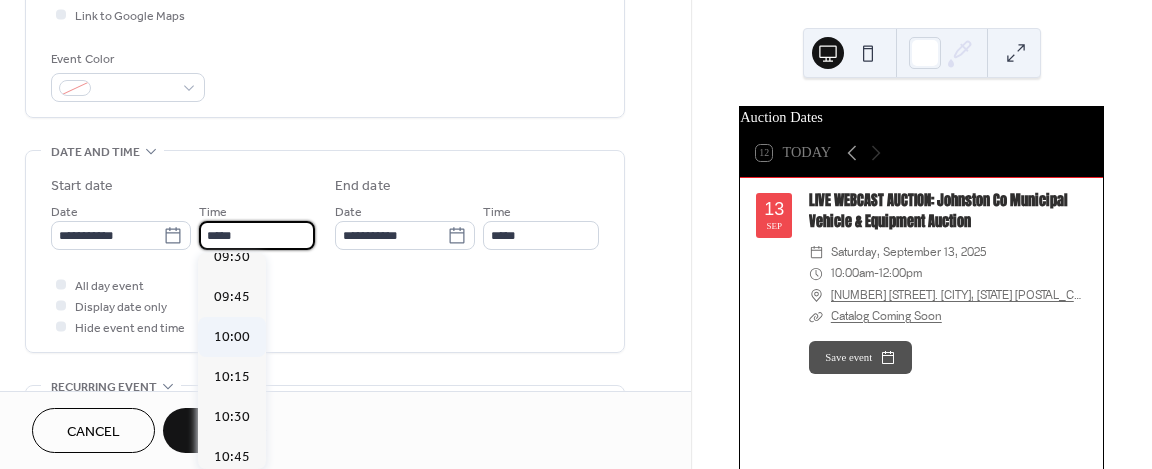 type on "*****" 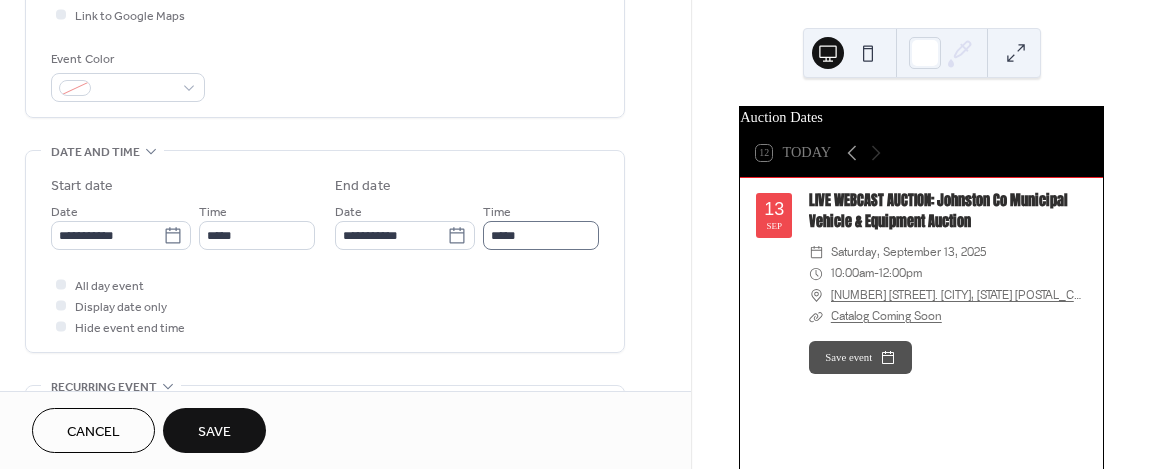scroll, scrollTop: 0, scrollLeft: 0, axis: both 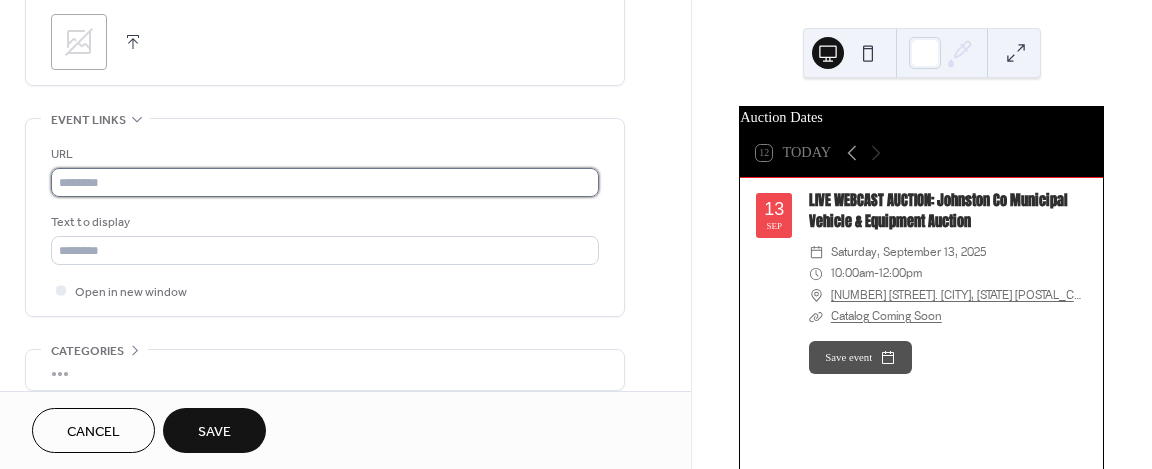 click at bounding box center [325, 182] 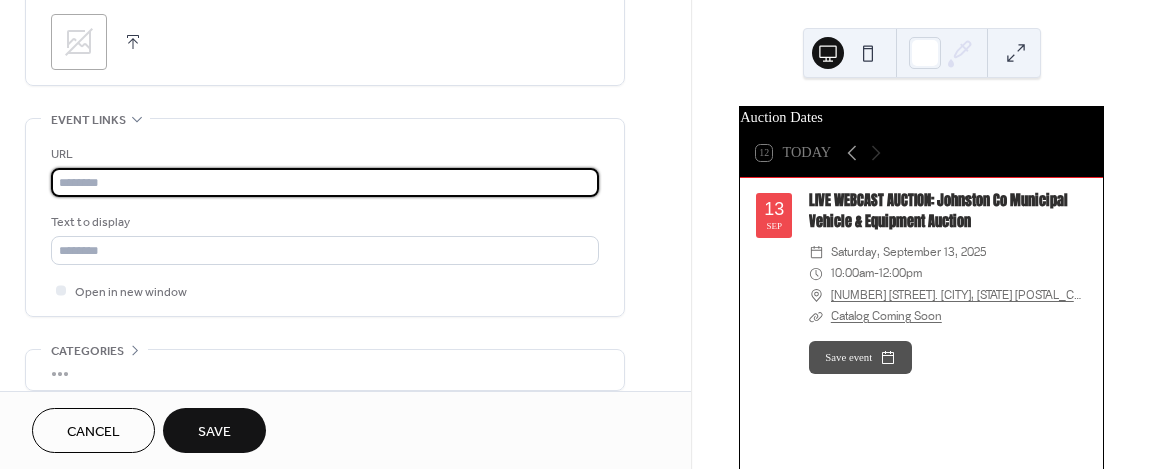 paste on "**********" 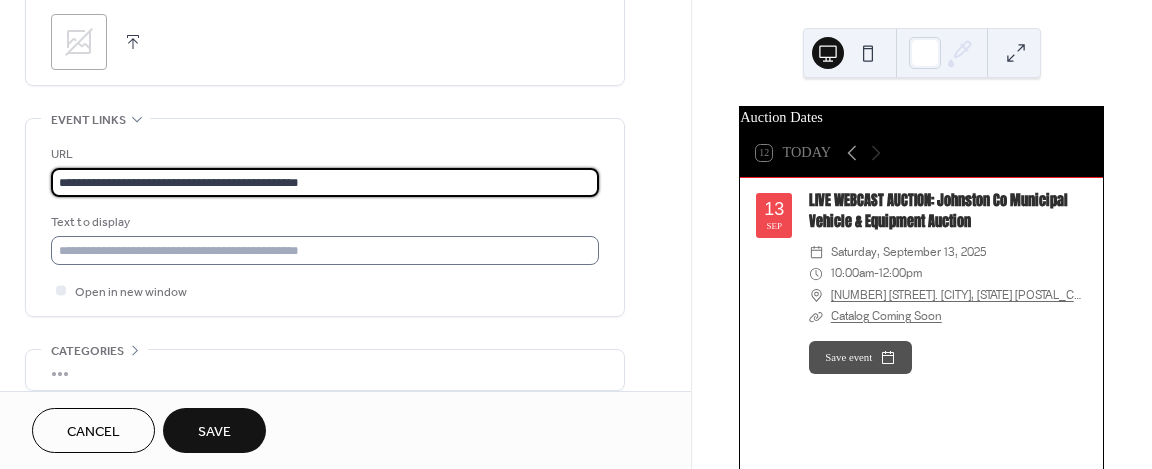 type on "**********" 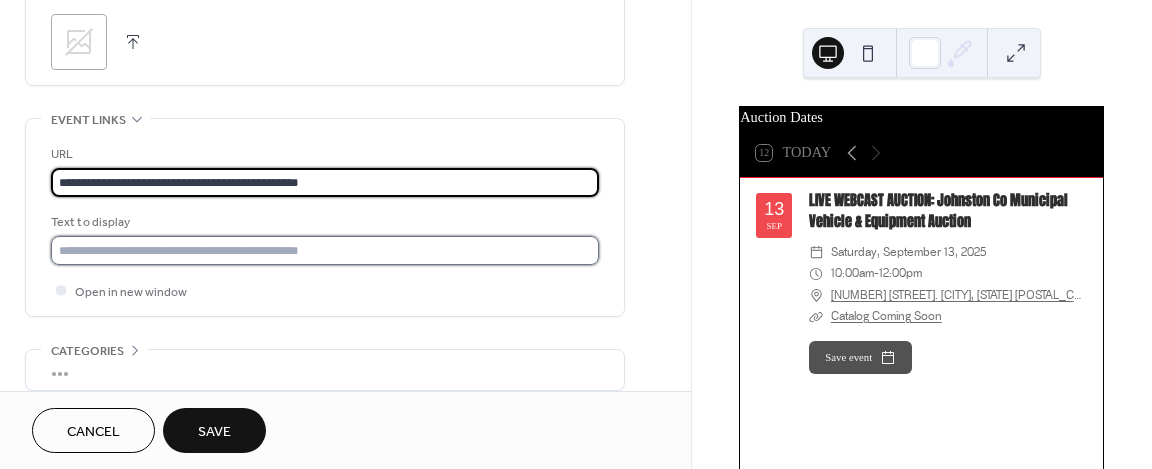 click at bounding box center (325, 250) 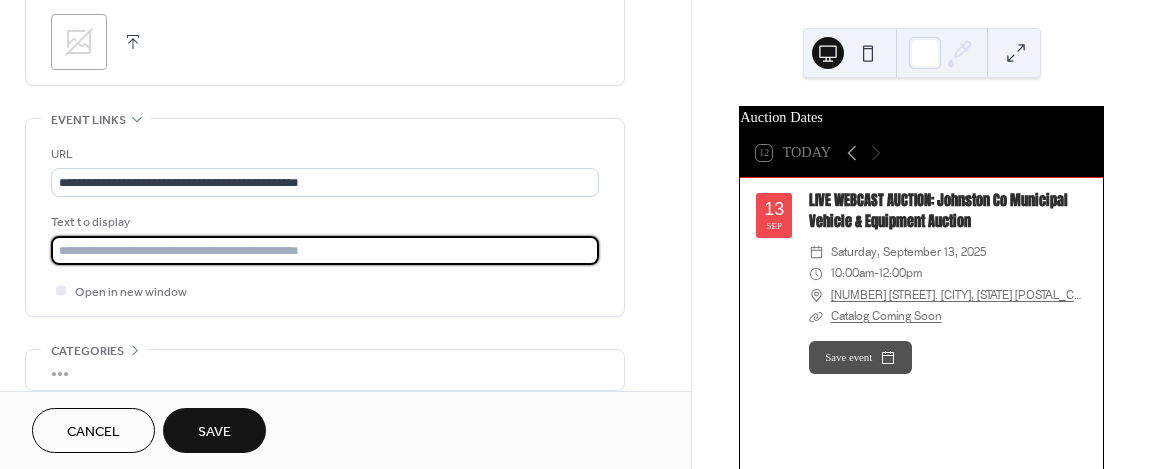 type on "**********" 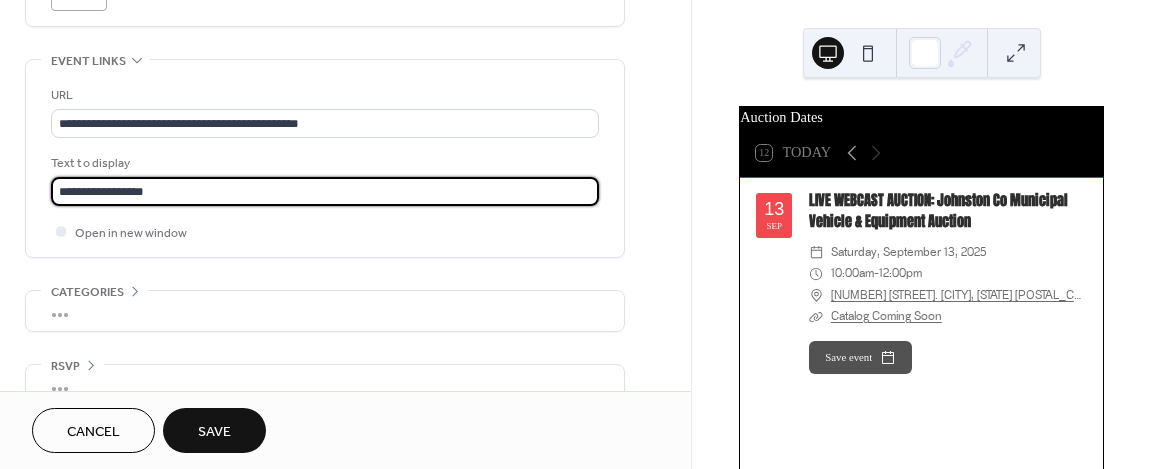 scroll, scrollTop: 1088, scrollLeft: 0, axis: vertical 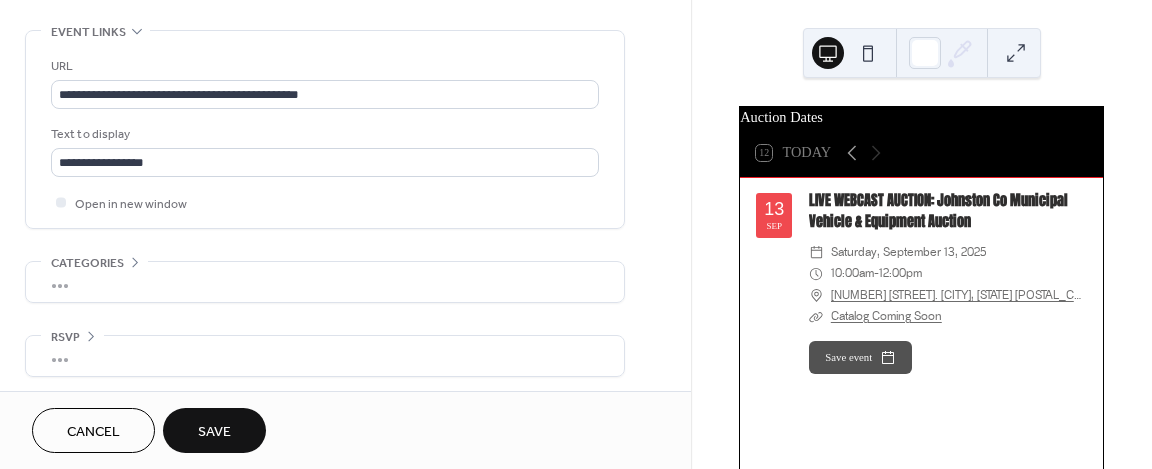 click on "Save" at bounding box center [214, 430] 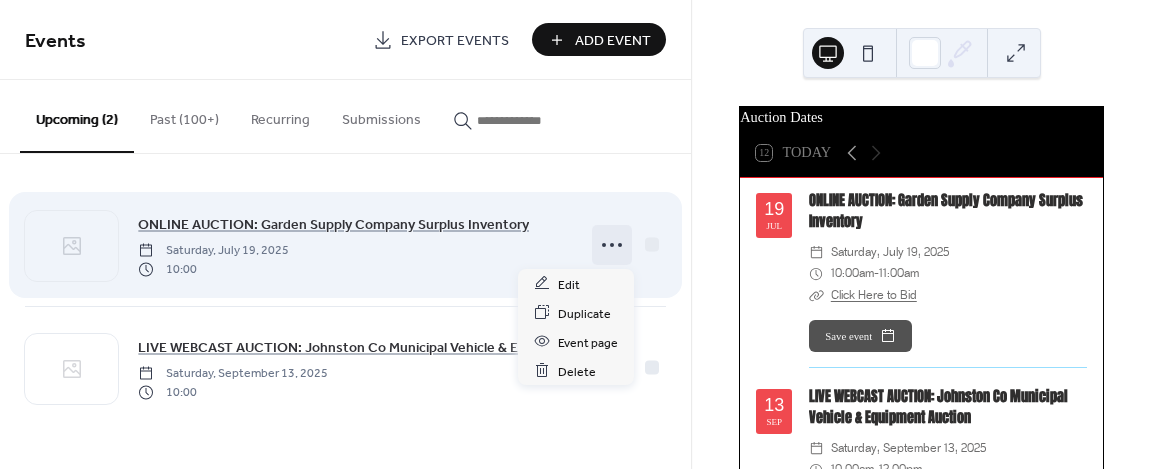 click 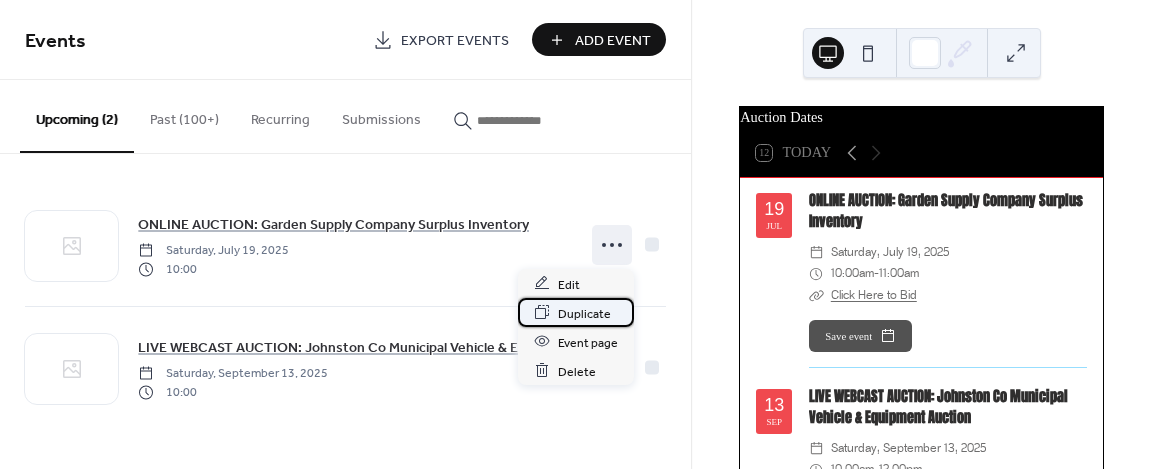 click on "Duplicate" at bounding box center (584, 313) 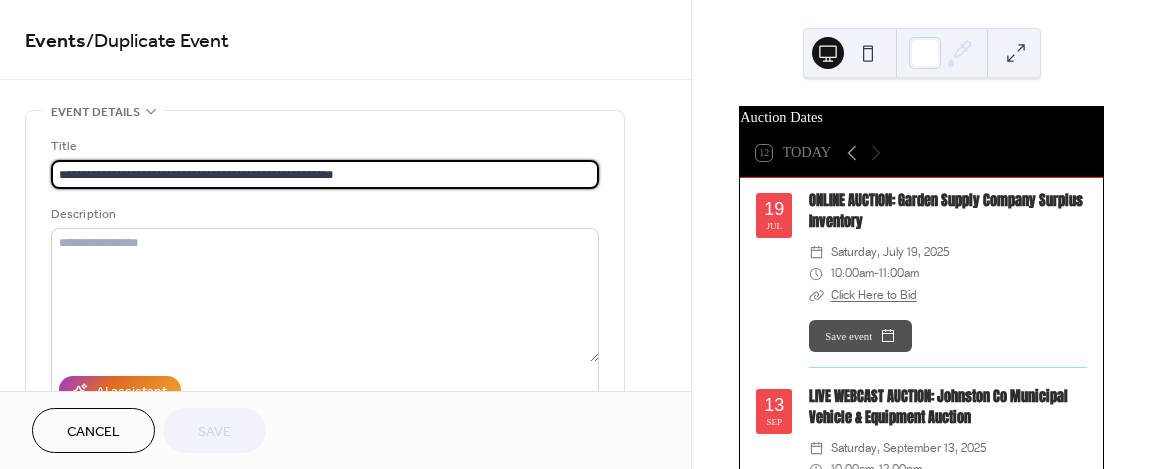 click on "**********" at bounding box center (325, 174) 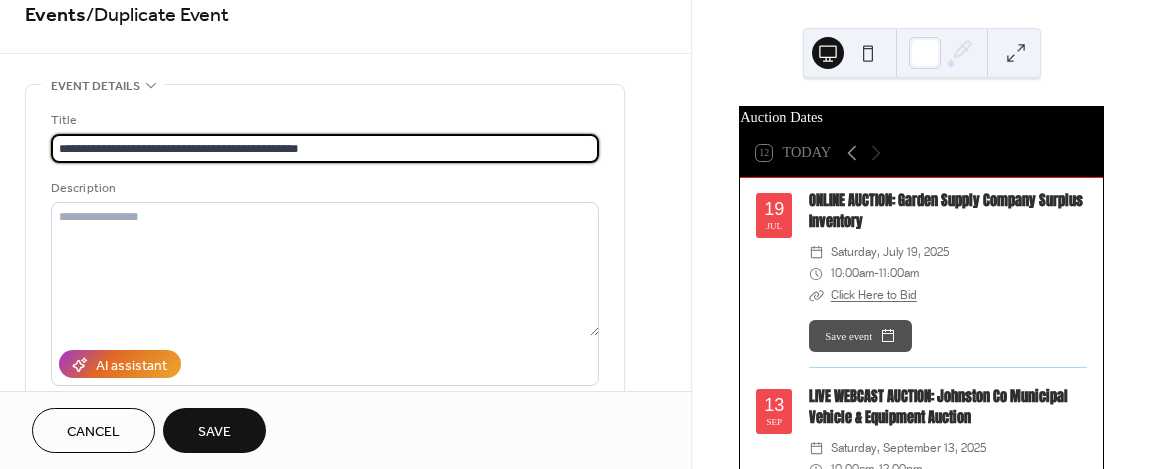 scroll, scrollTop: 300, scrollLeft: 0, axis: vertical 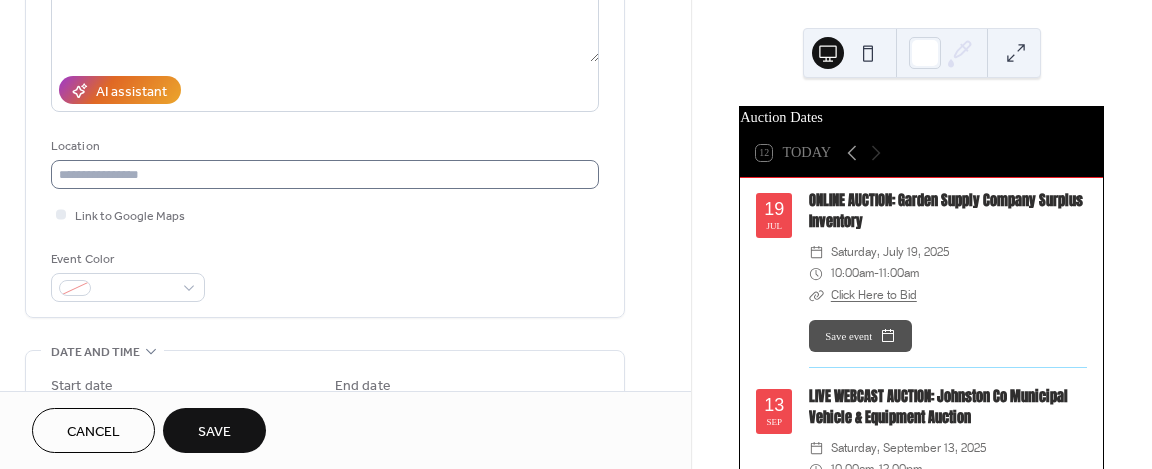type on "**********" 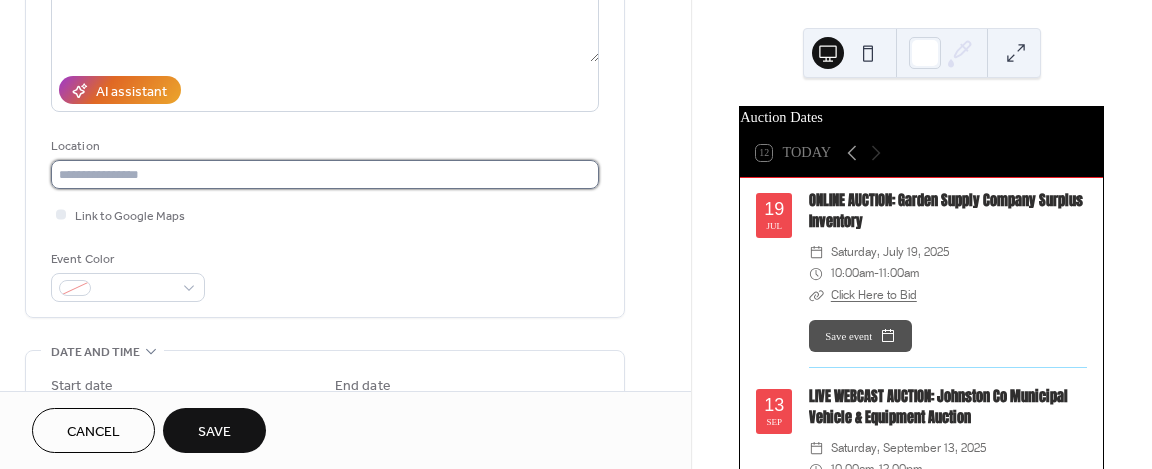 click at bounding box center (325, 174) 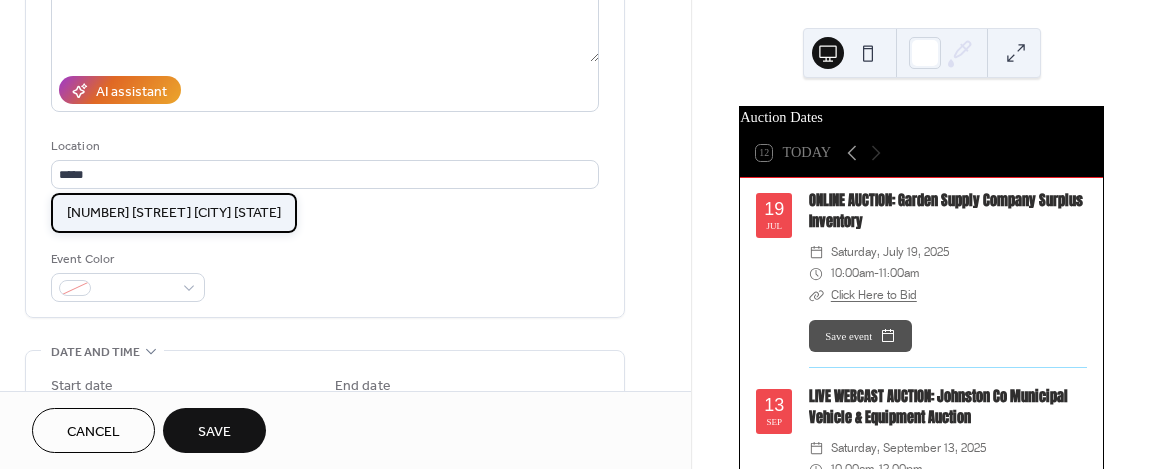 click on "[NUMBER] [STREET] [CITY] [STATE]" at bounding box center [174, 212] 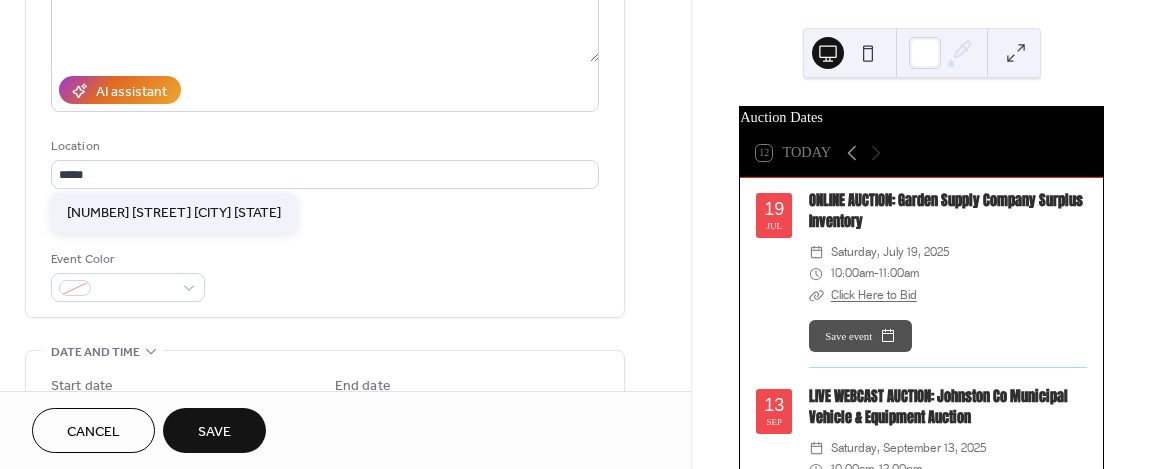 type on "**********" 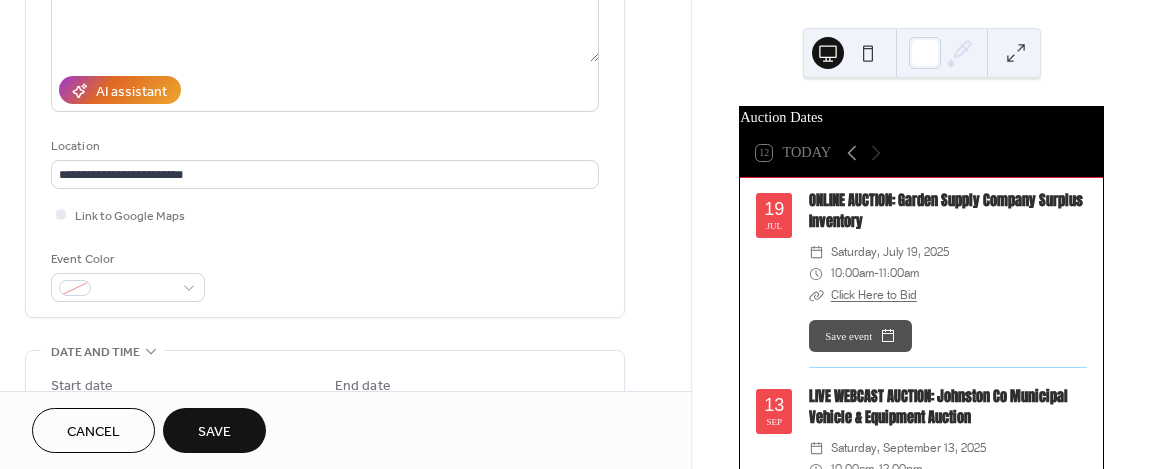scroll, scrollTop: 400, scrollLeft: 0, axis: vertical 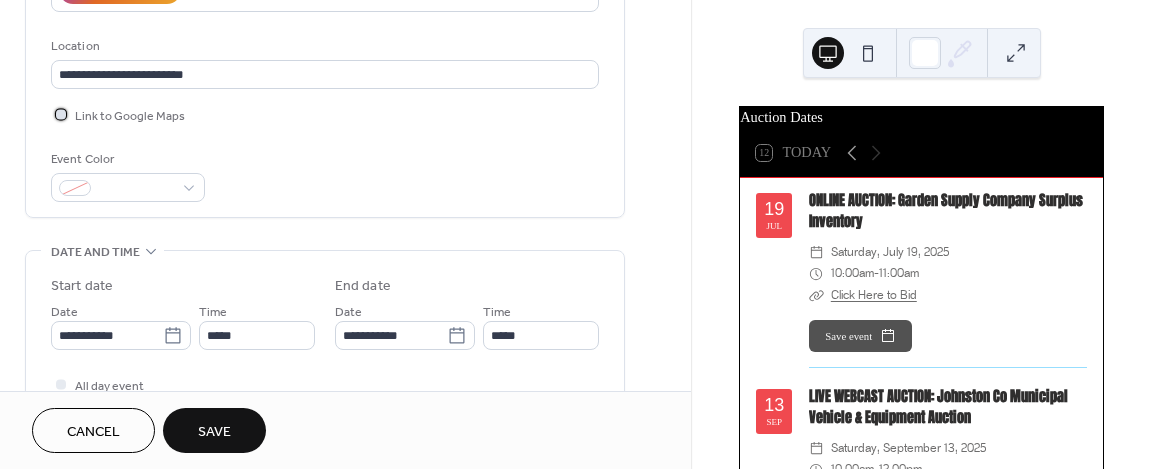 click at bounding box center [61, 114] 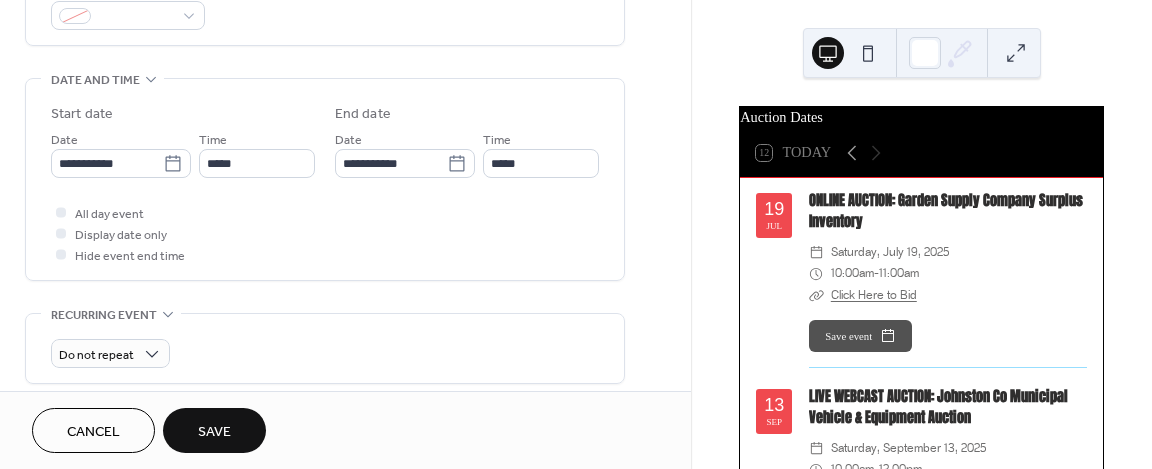 scroll, scrollTop: 600, scrollLeft: 0, axis: vertical 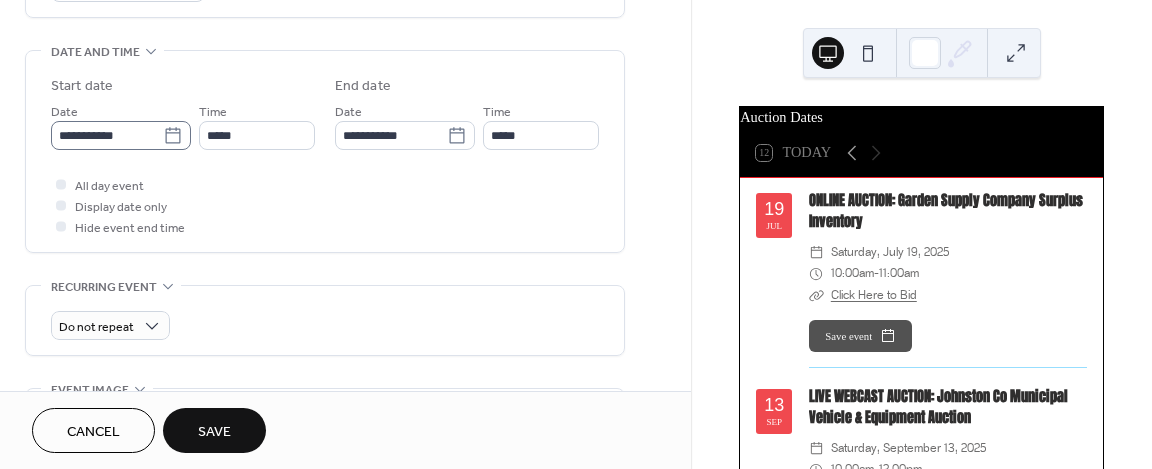 click 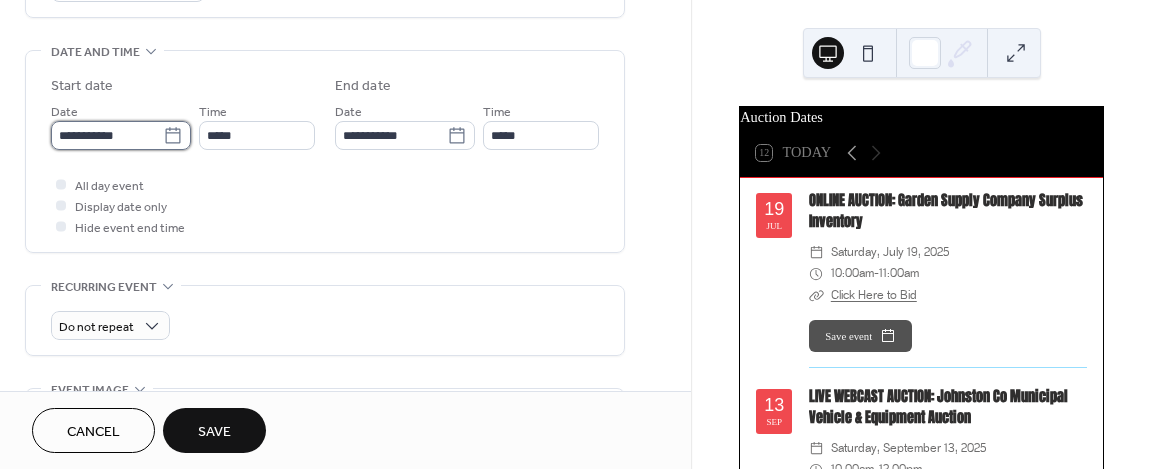 click on "**********" at bounding box center (107, 135) 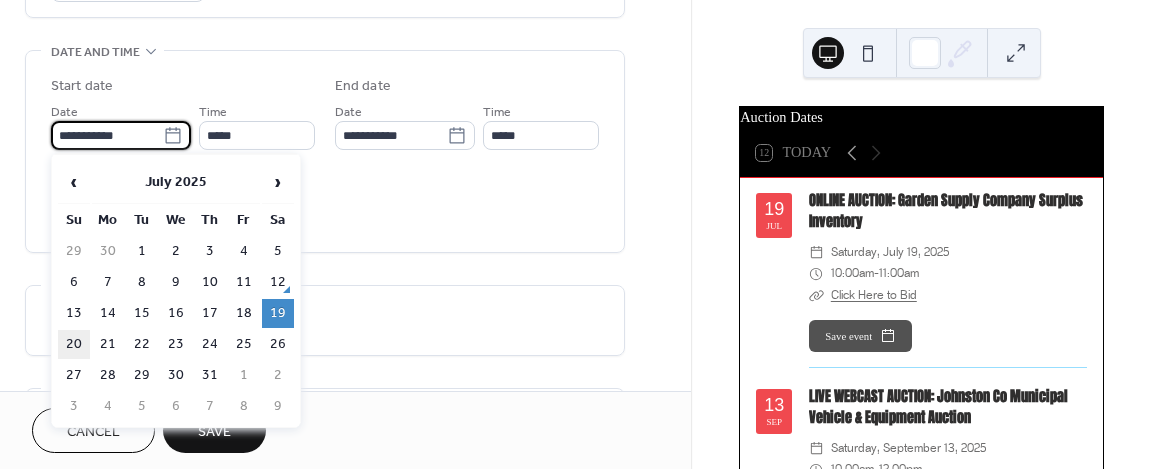 click on "20" at bounding box center [74, 344] 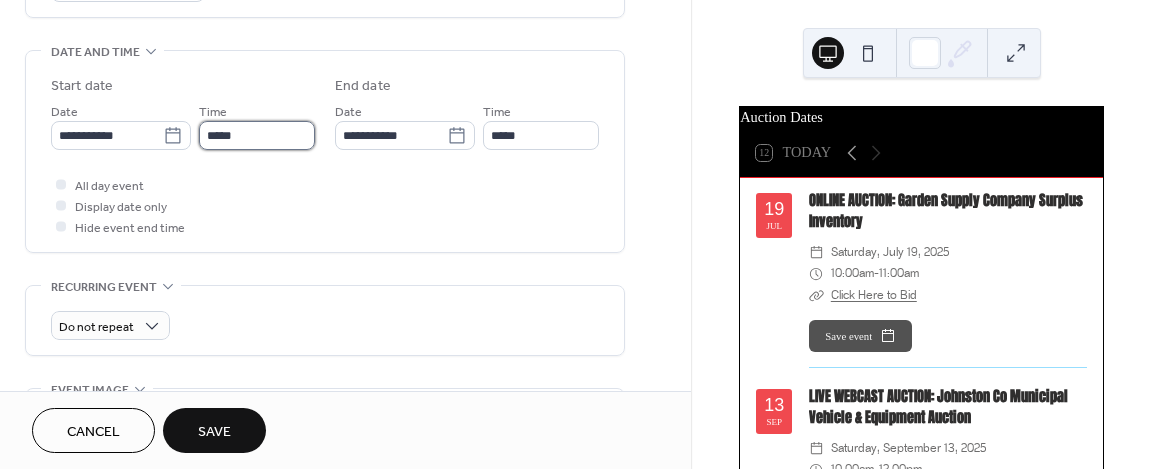 click on "*****" at bounding box center (257, 135) 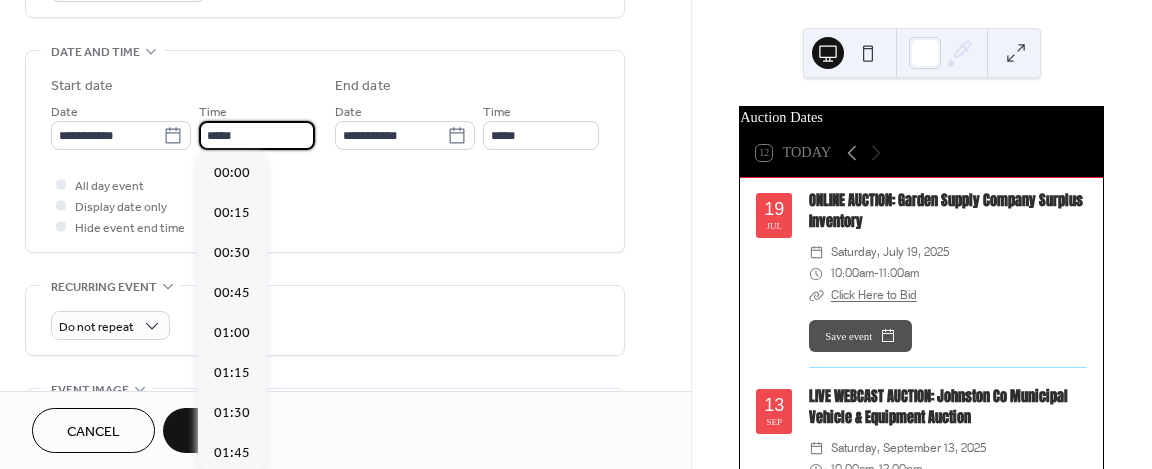 scroll, scrollTop: 1613, scrollLeft: 0, axis: vertical 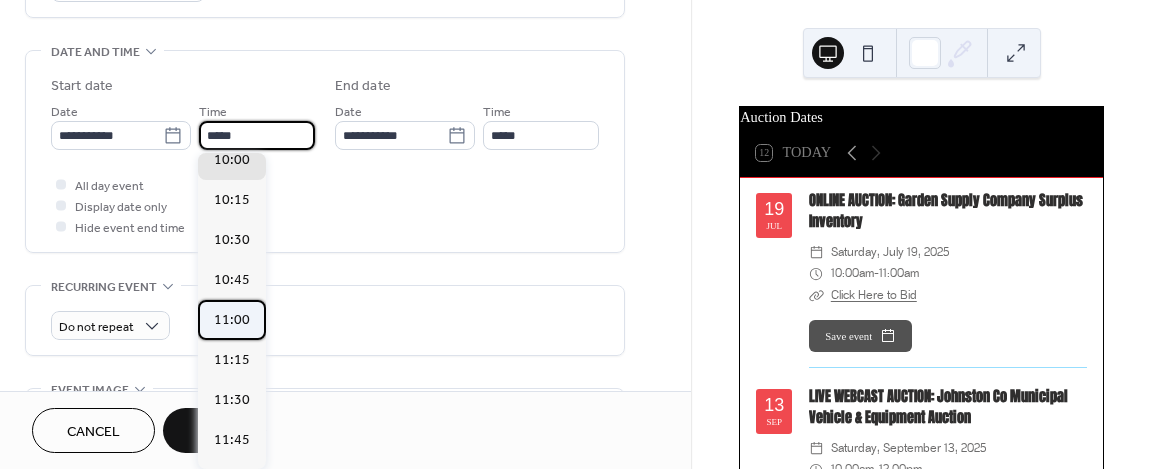 click on "11:00" at bounding box center [232, 320] 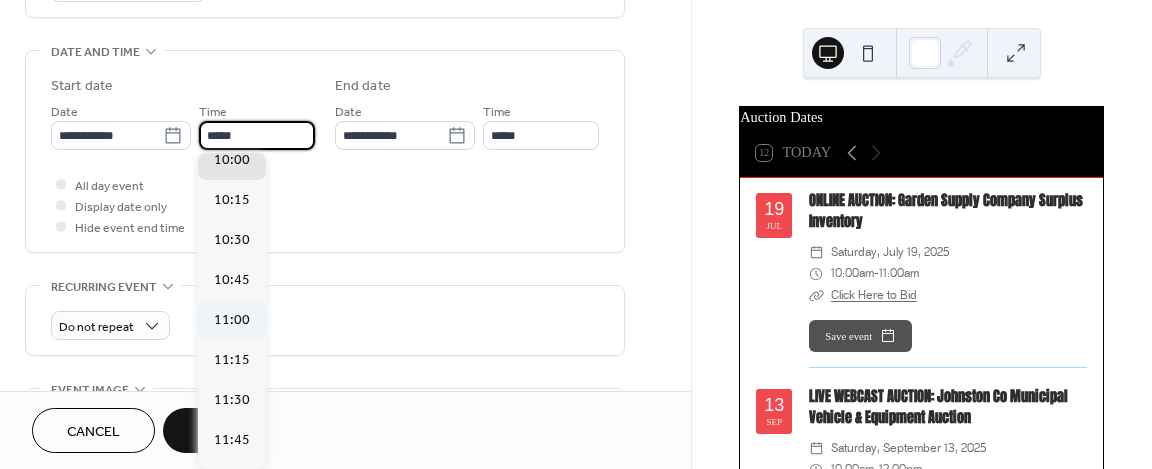 type on "*****" 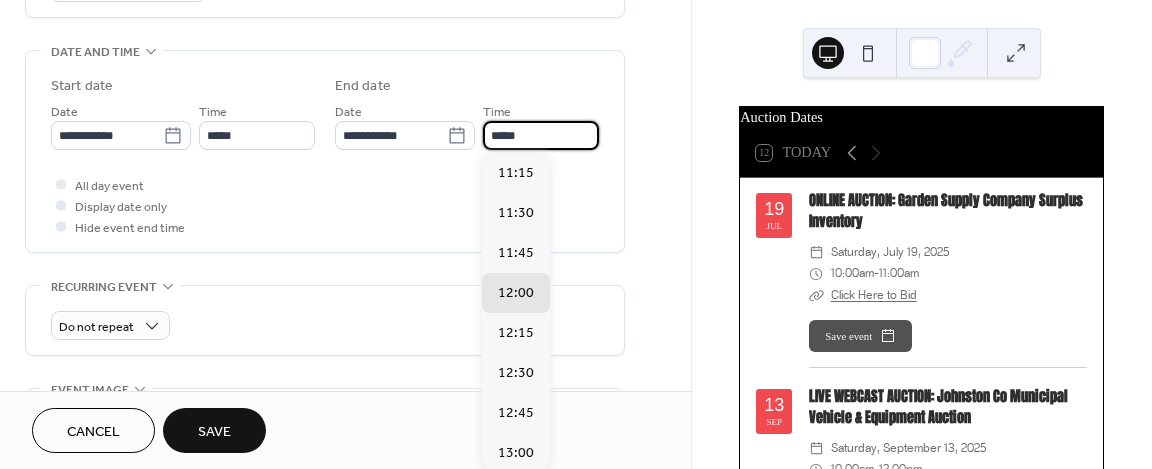 click on "*****" at bounding box center [541, 135] 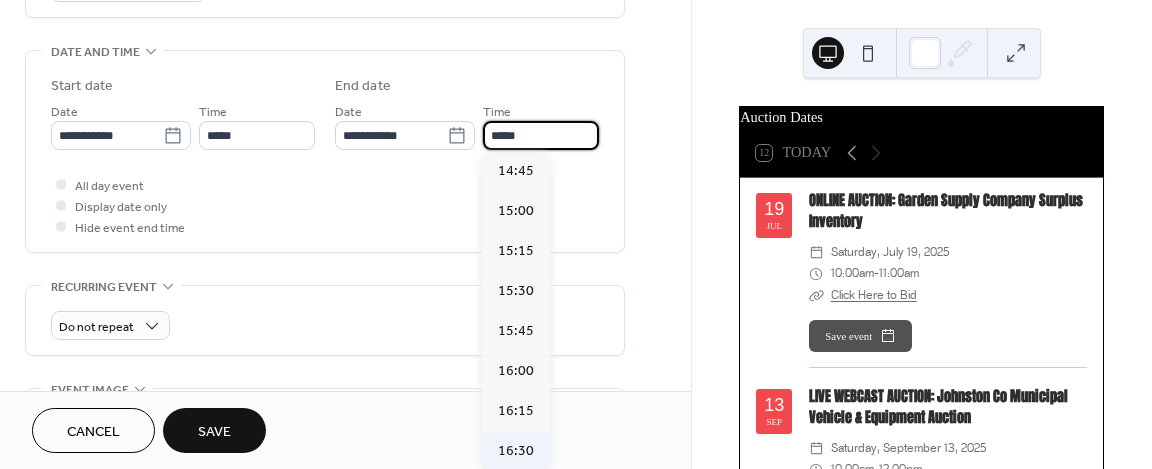 scroll, scrollTop: 700, scrollLeft: 0, axis: vertical 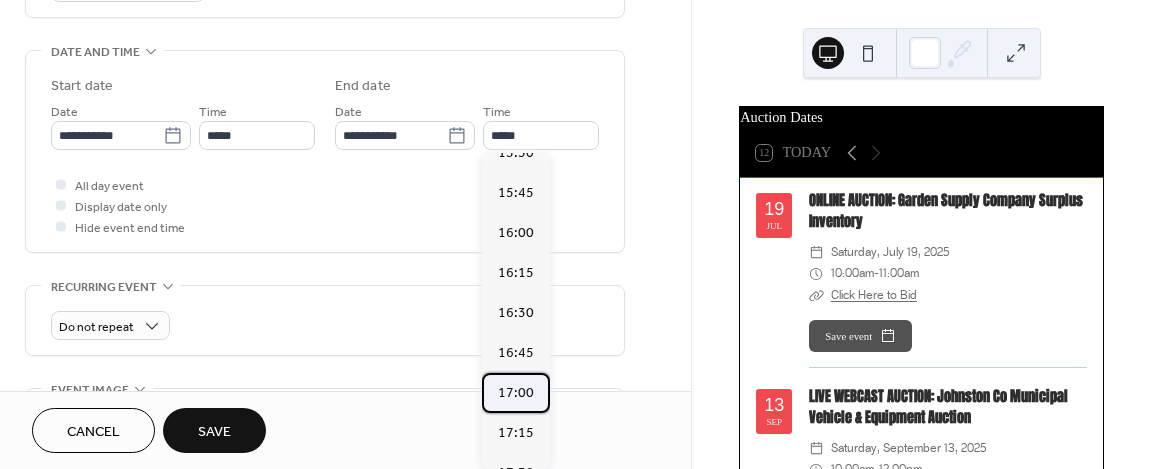 click on "17:00" at bounding box center [516, 393] 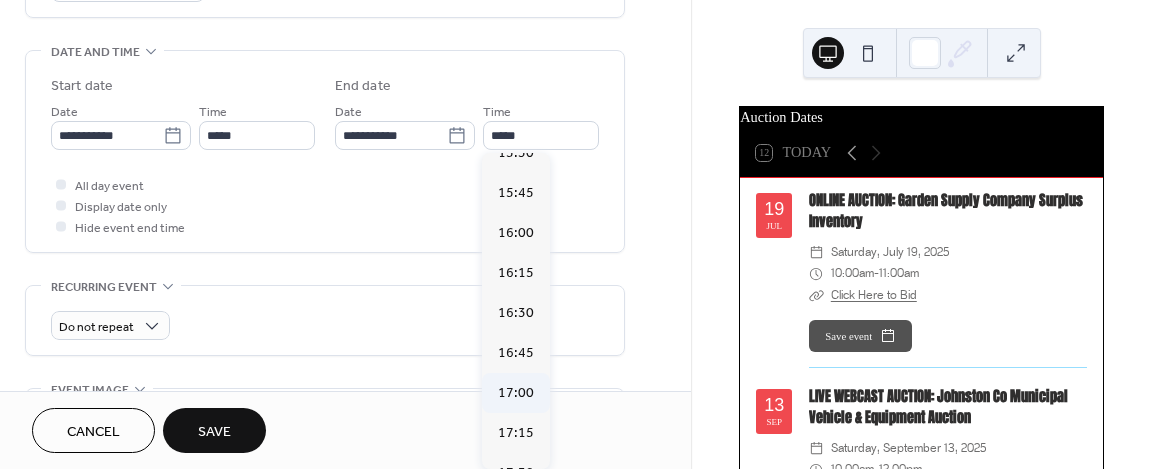 type on "*****" 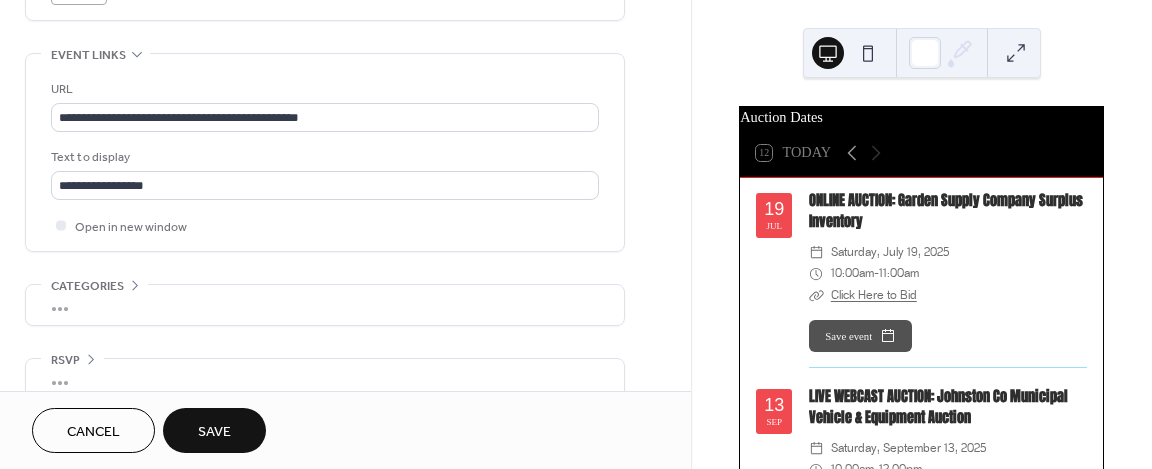 scroll, scrollTop: 1088, scrollLeft: 0, axis: vertical 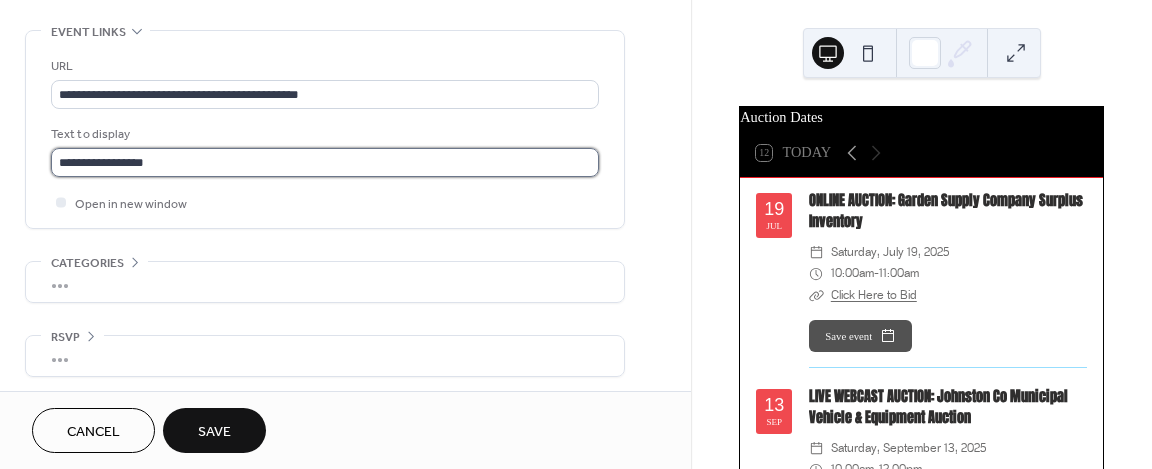 click on "**********" at bounding box center (325, 162) 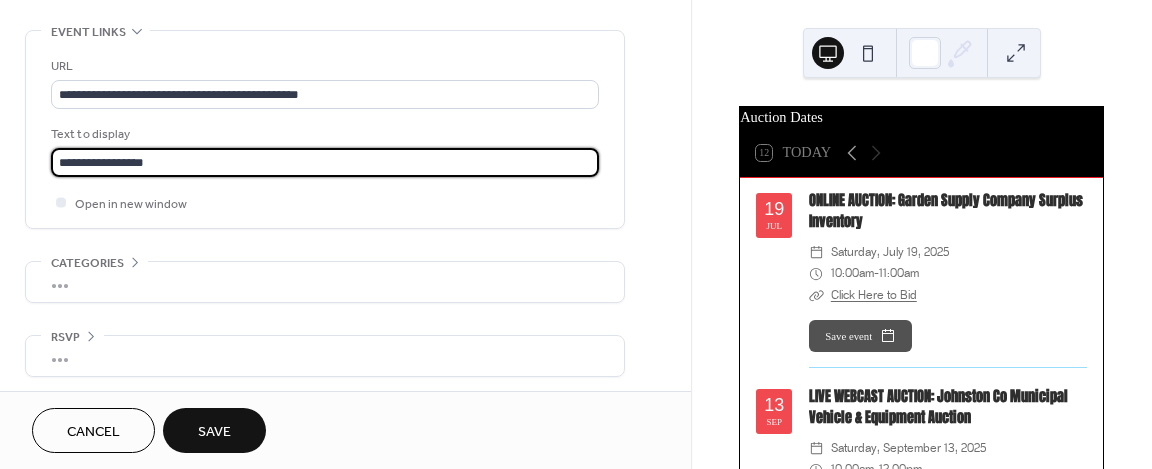 click on "**********" at bounding box center (325, 162) 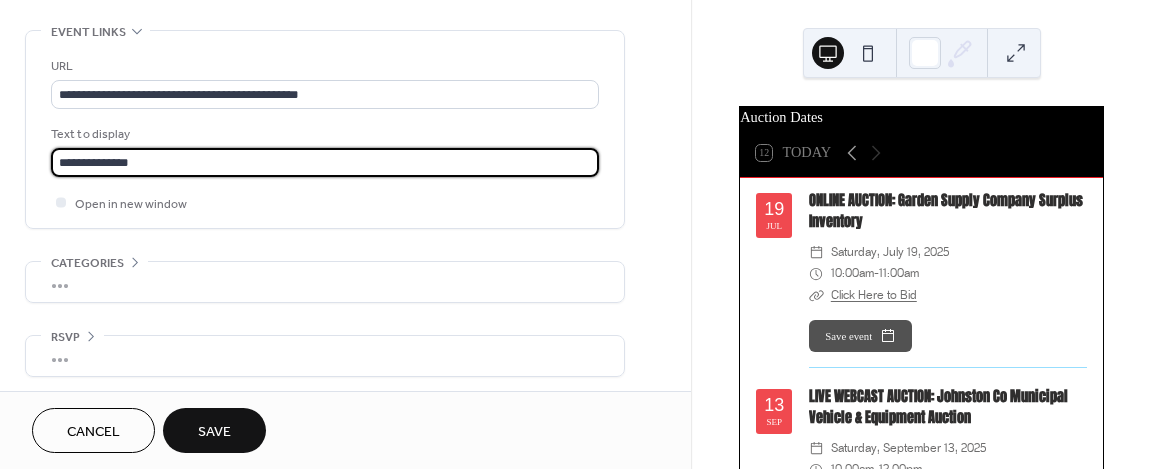 type on "**********" 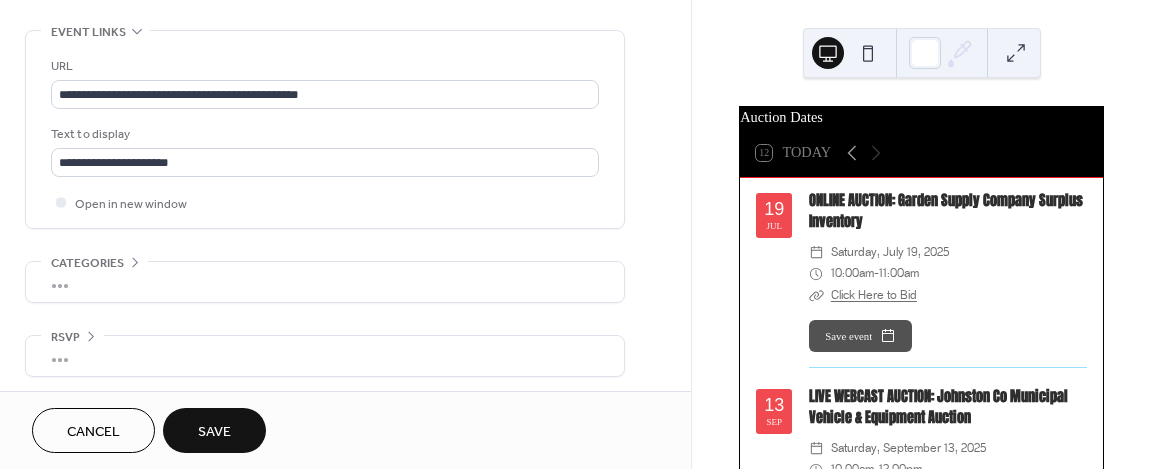 click on "Save" at bounding box center (214, 432) 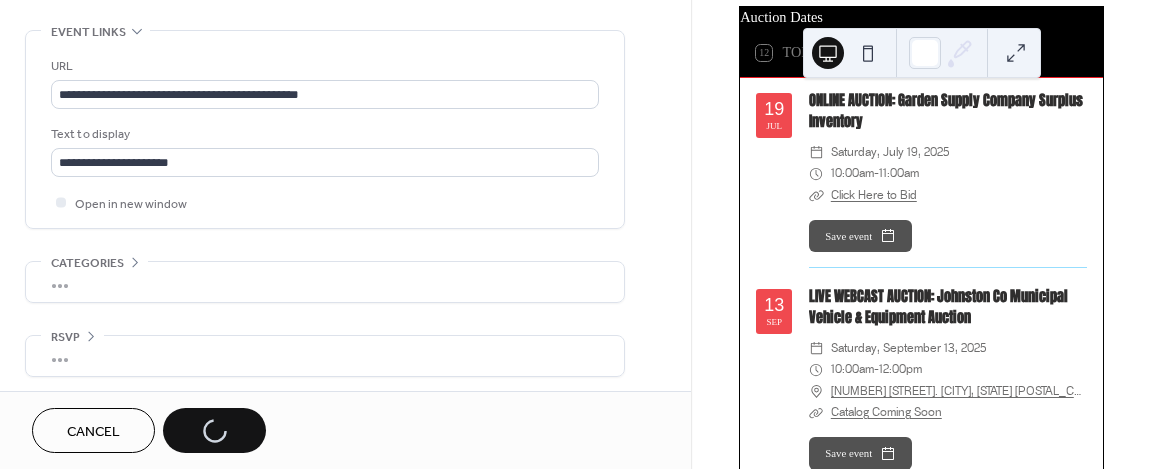 scroll, scrollTop: 138, scrollLeft: 0, axis: vertical 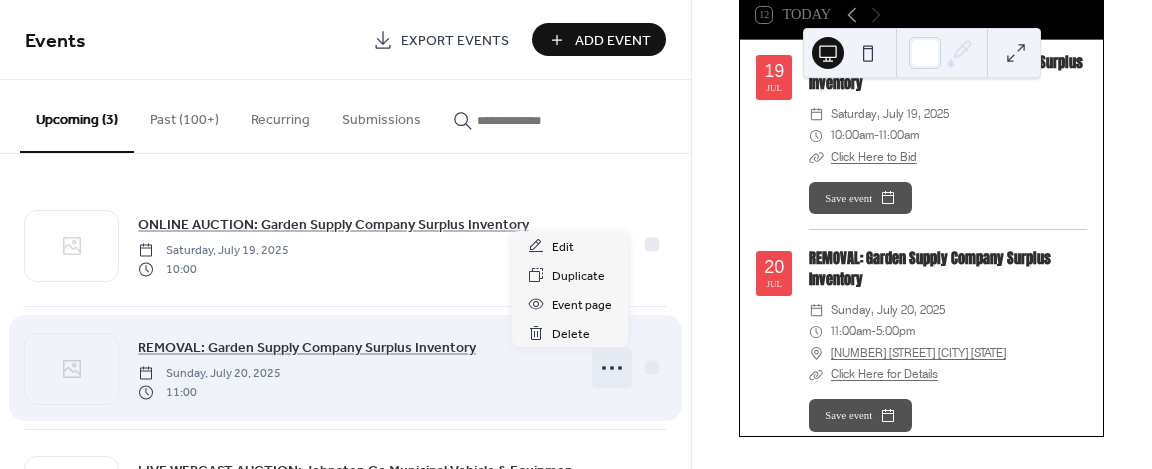 click 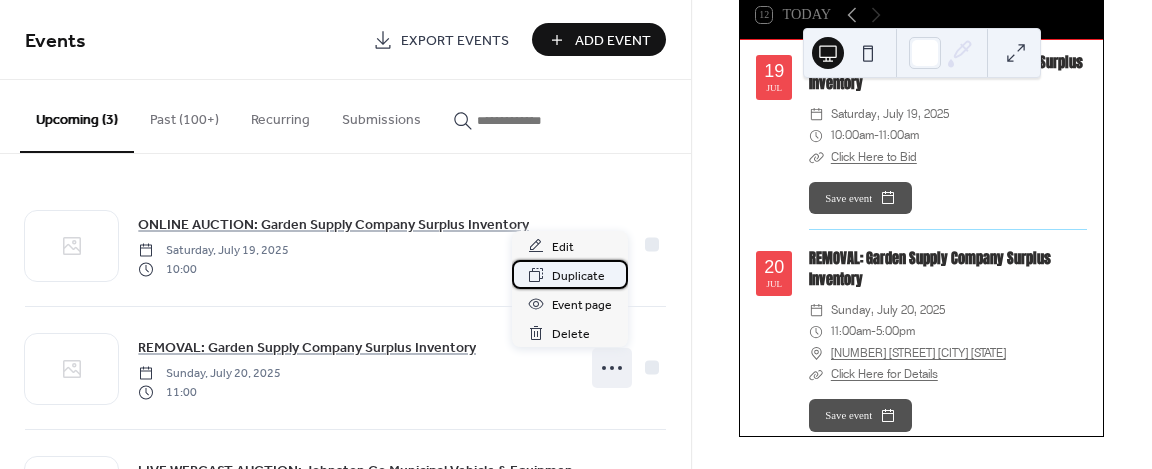 click on "Duplicate" at bounding box center [578, 276] 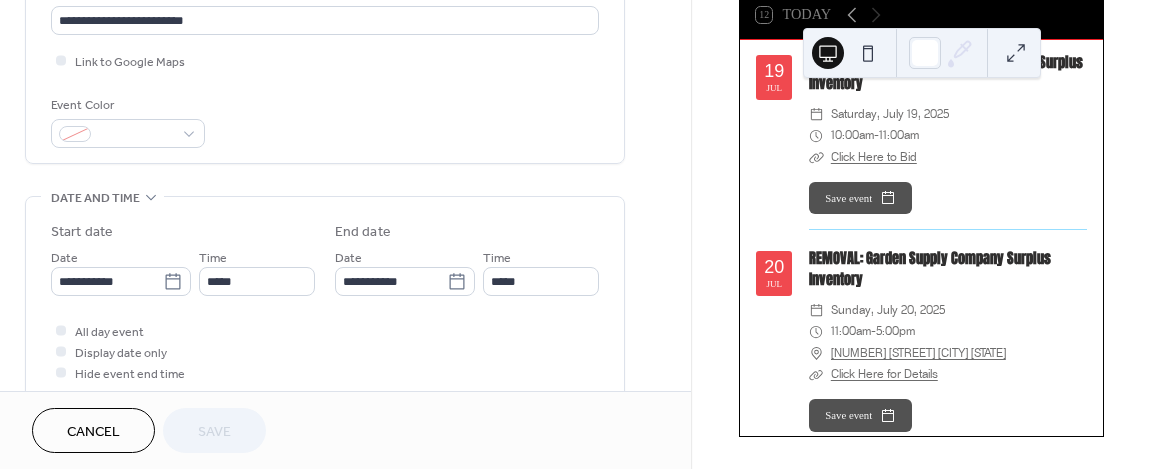 scroll, scrollTop: 500, scrollLeft: 0, axis: vertical 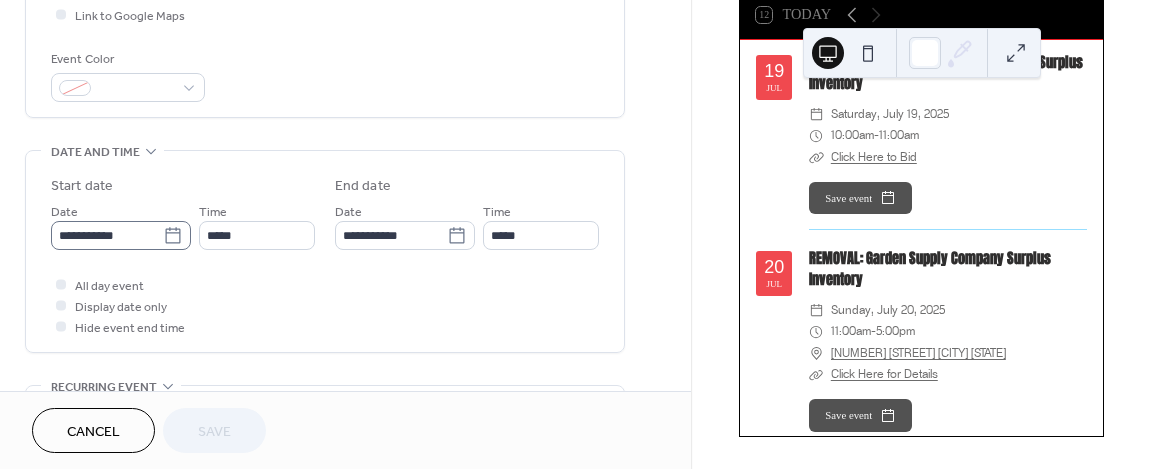 click 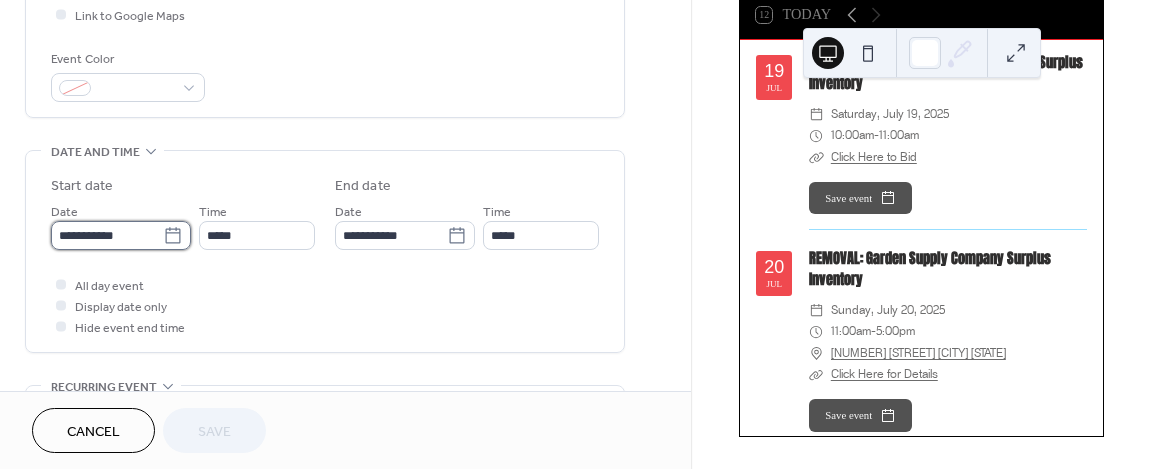 click on "**********" at bounding box center [107, 235] 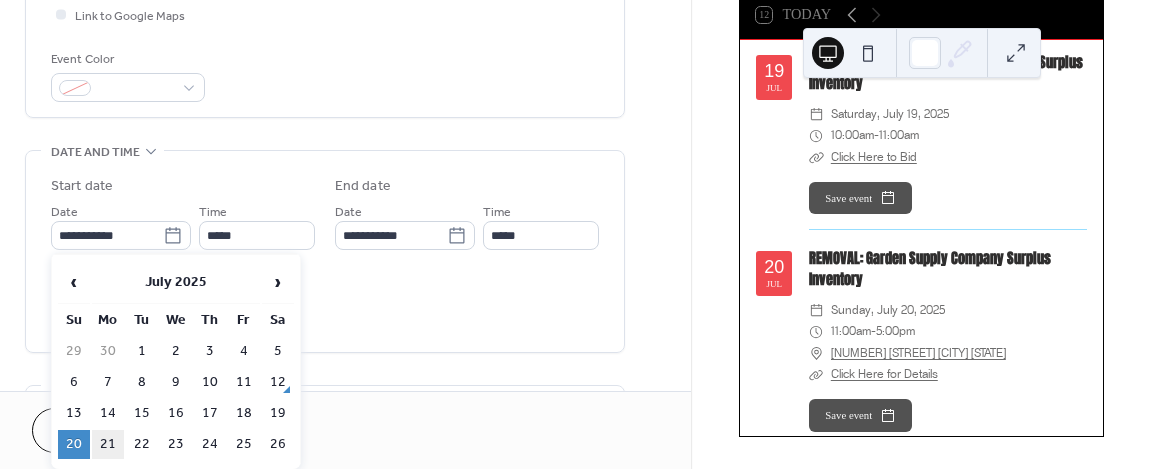 click on "21" at bounding box center (108, 444) 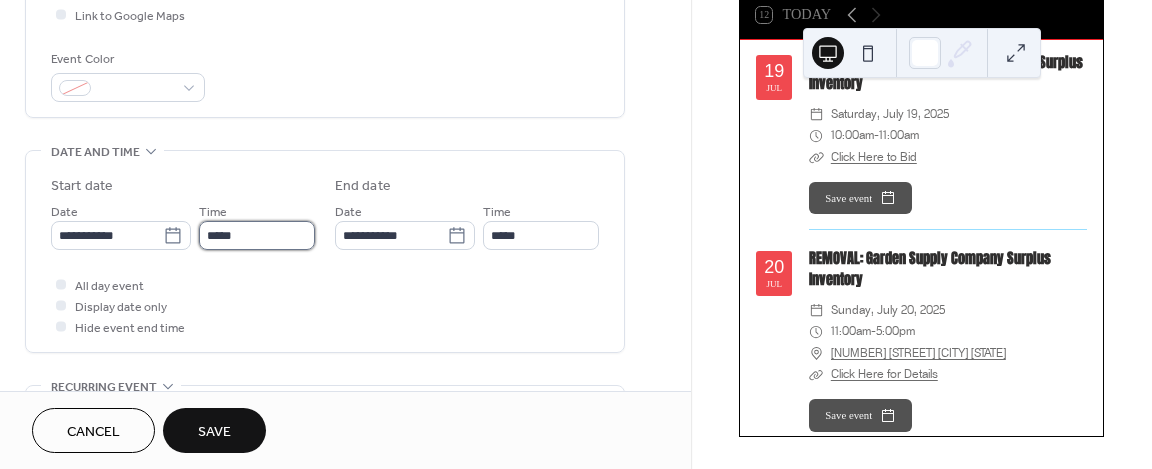 click on "*****" at bounding box center [257, 235] 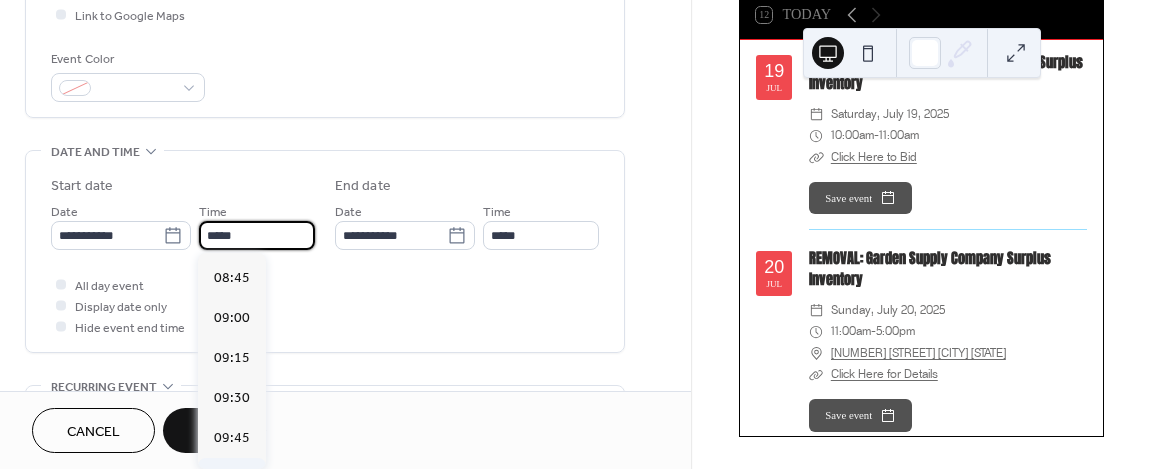 scroll, scrollTop: 1374, scrollLeft: 0, axis: vertical 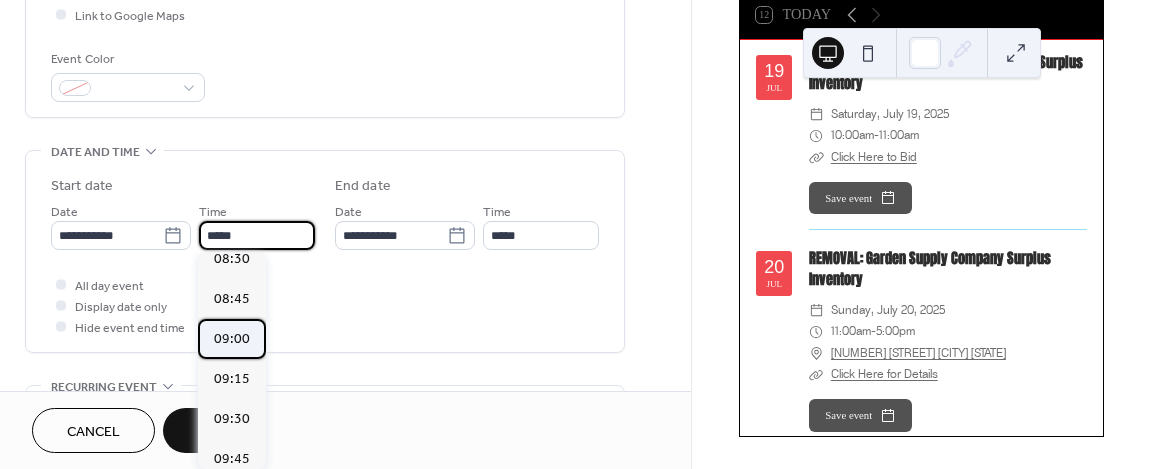 click on "09:00" at bounding box center [232, 339] 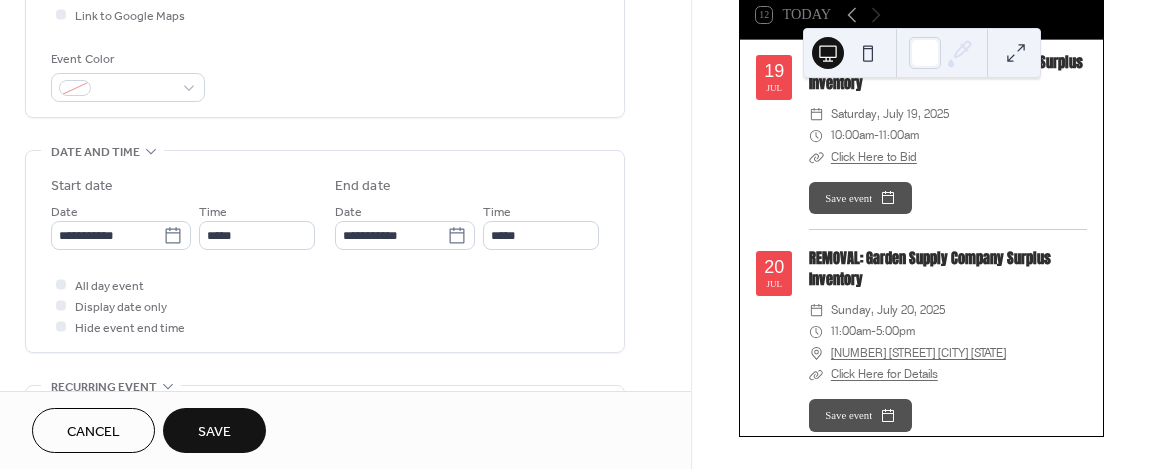 type on "*****" 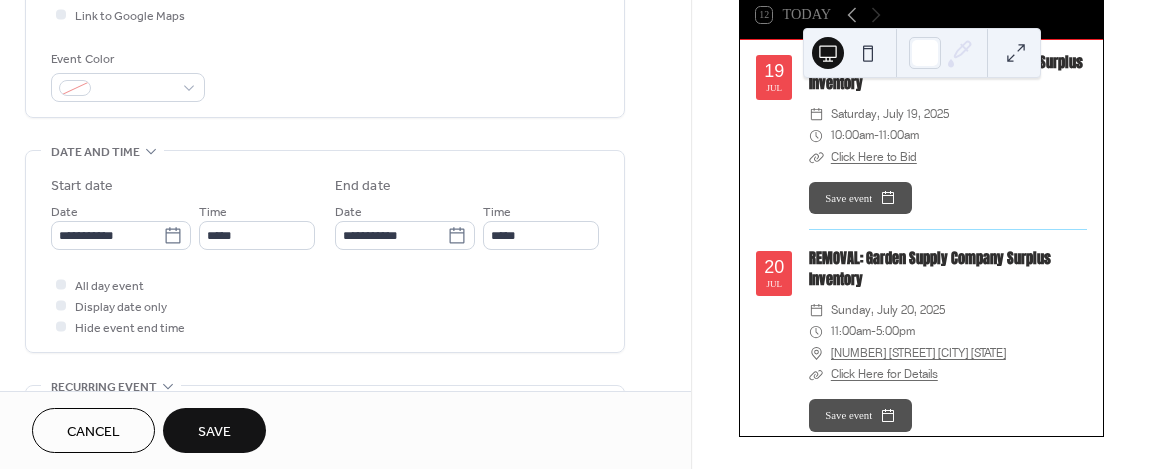type on "*****" 